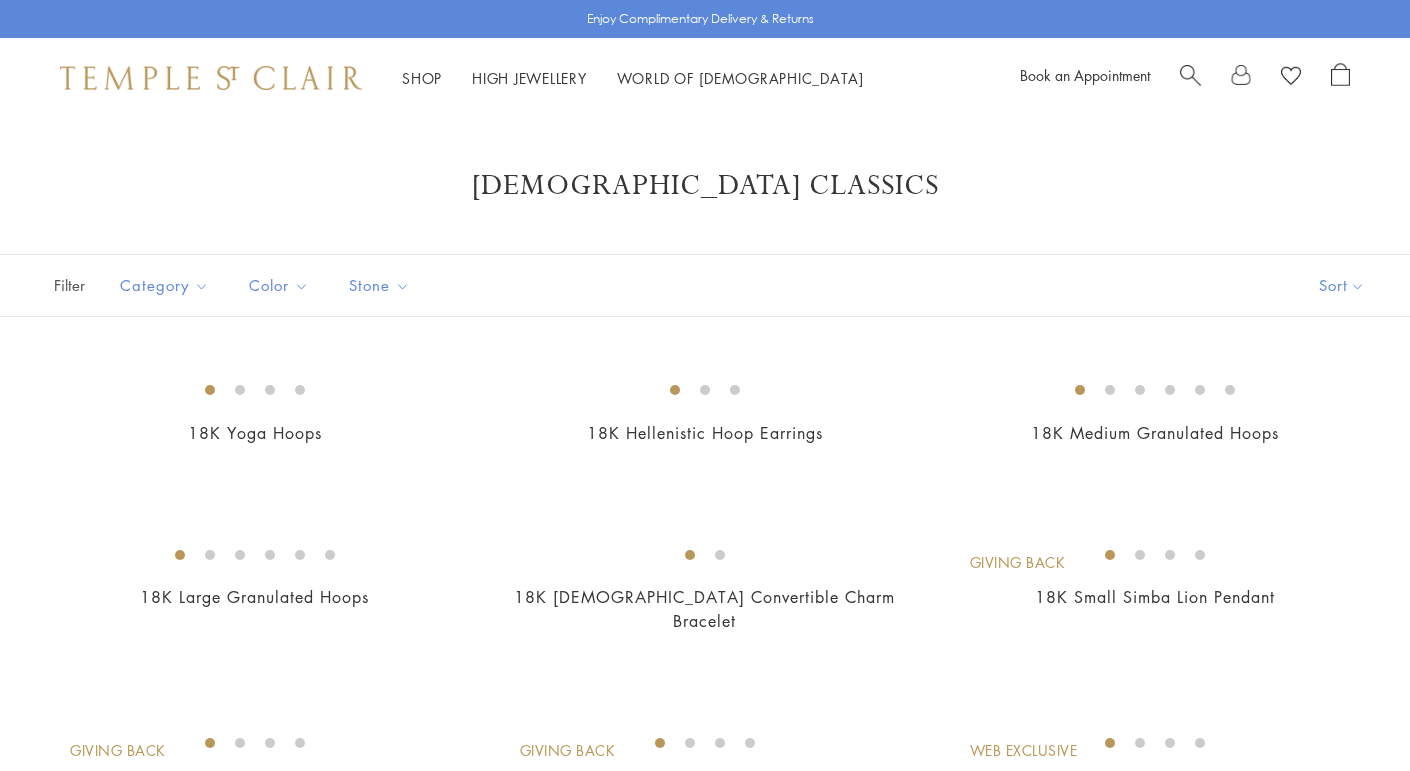 scroll, scrollTop: 0, scrollLeft: 0, axis: both 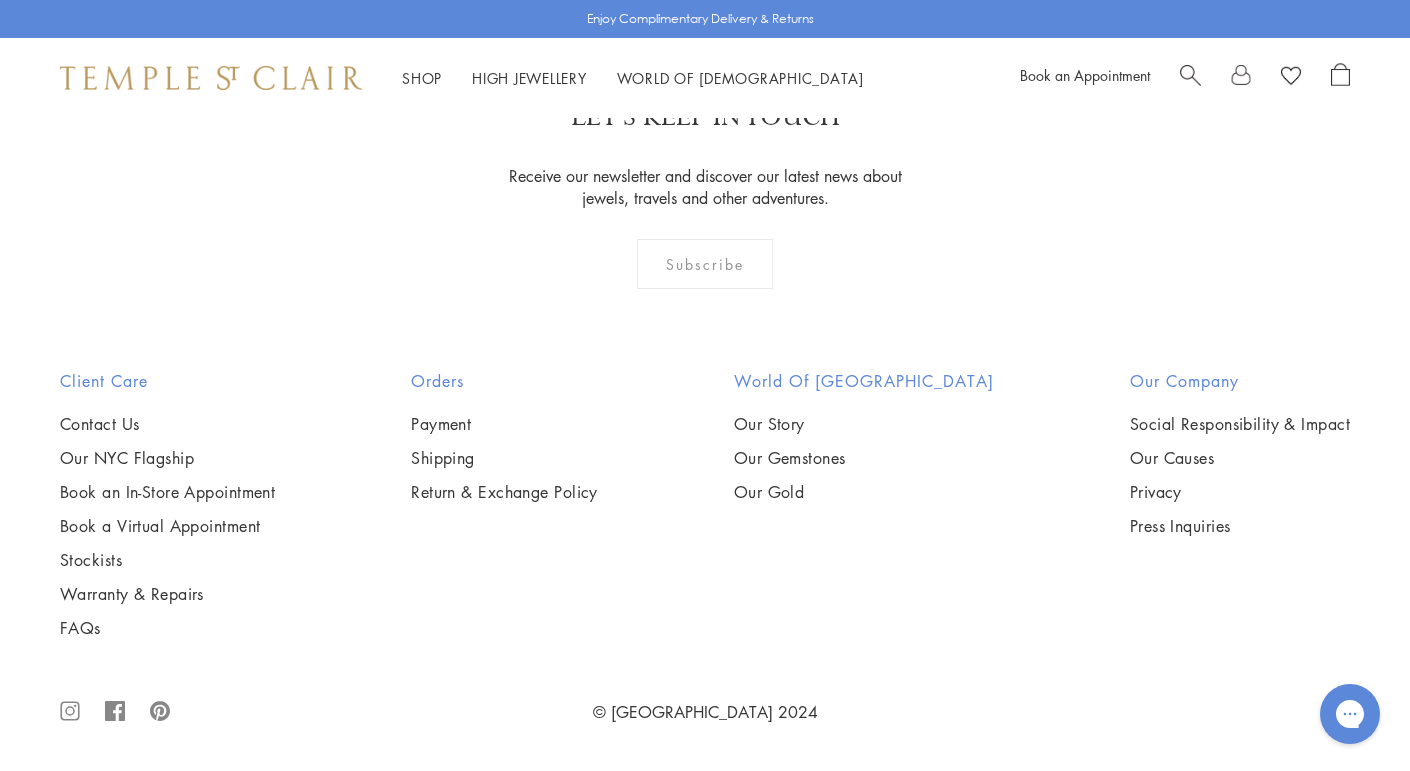 click at bounding box center [0, 0] 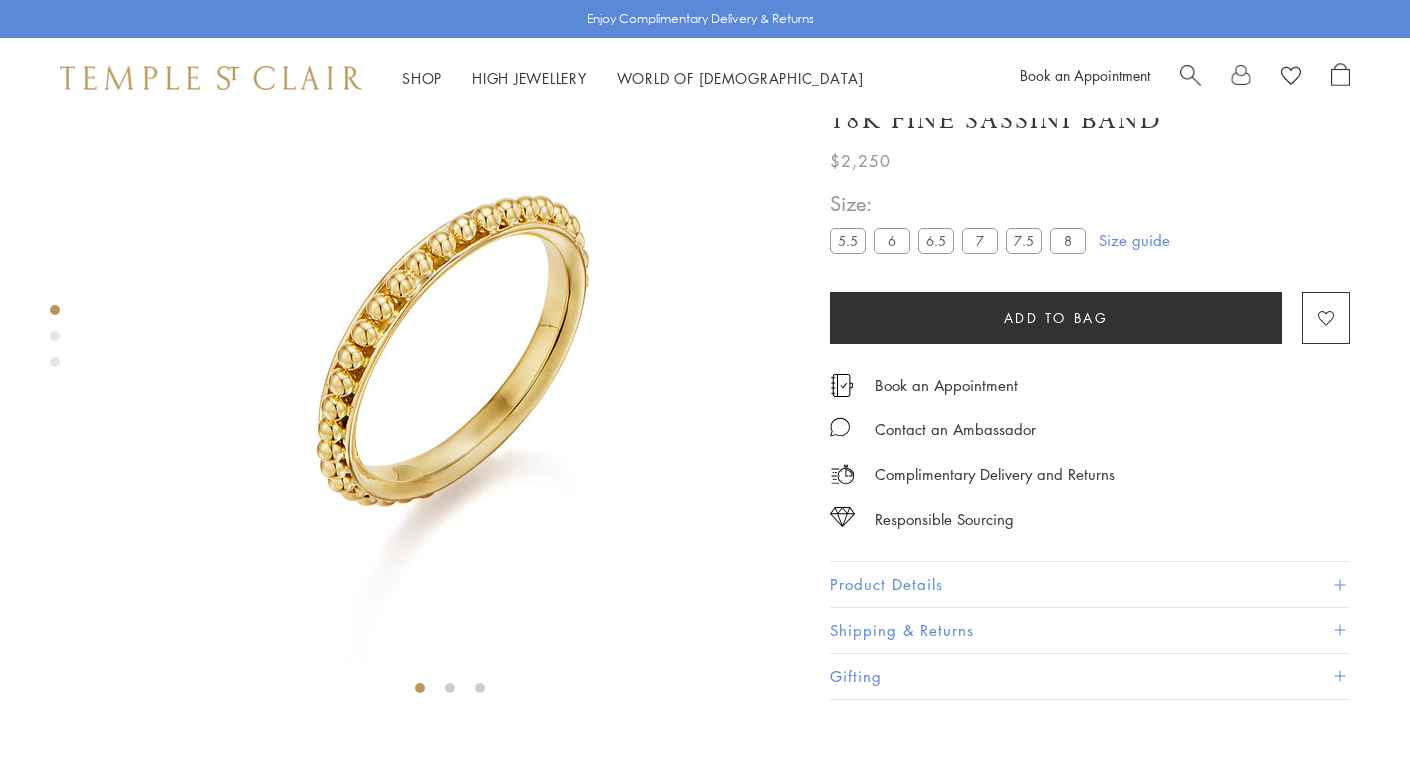 scroll, scrollTop: 118, scrollLeft: 0, axis: vertical 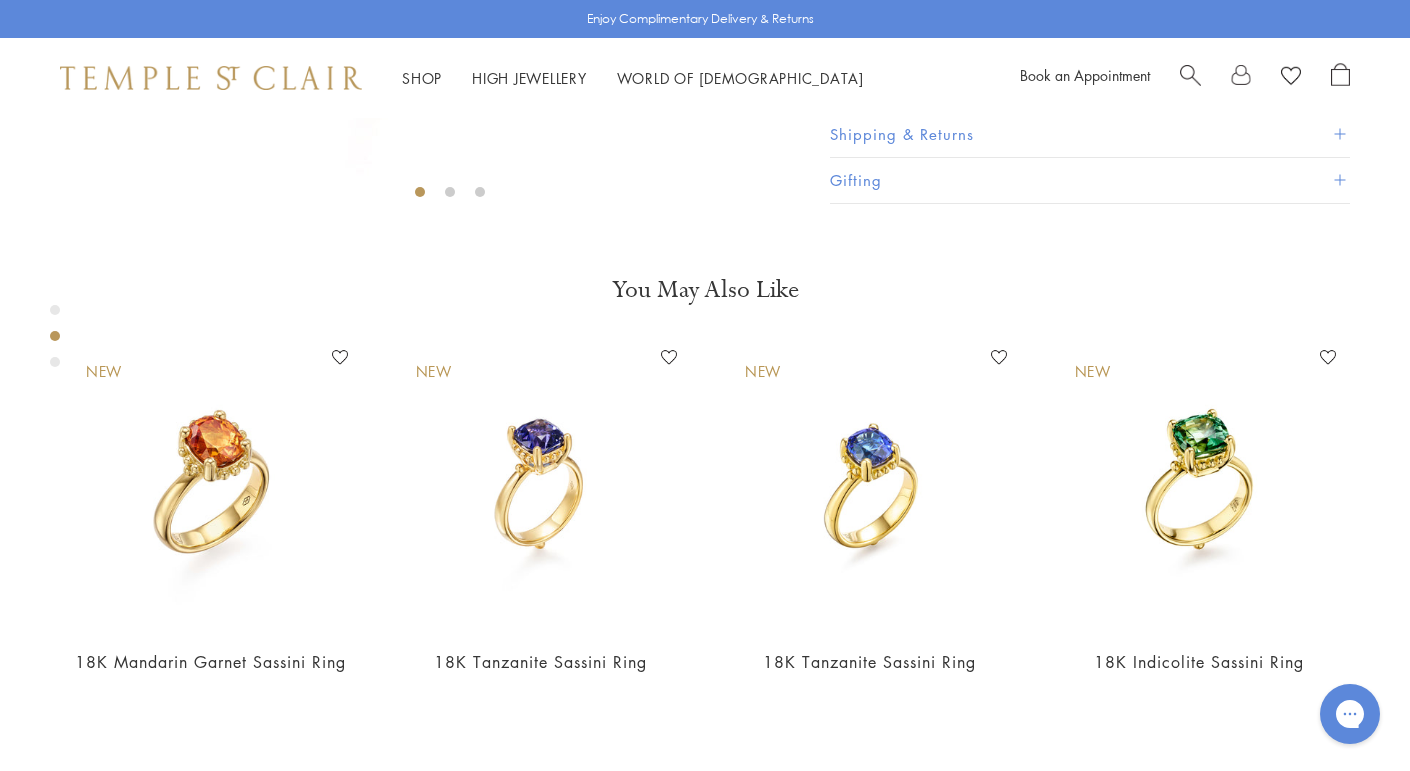 click at bounding box center [-950, -147] 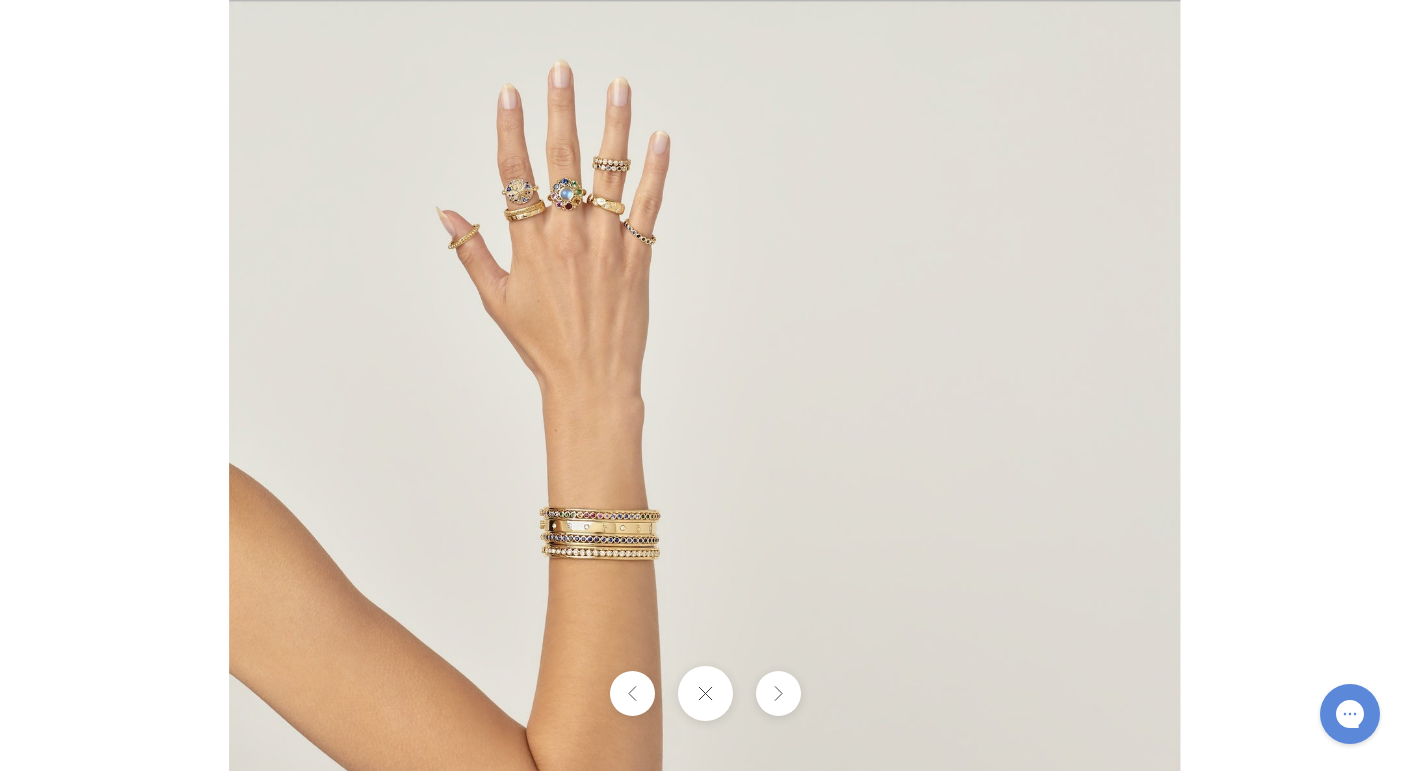 click at bounding box center (705, 475) 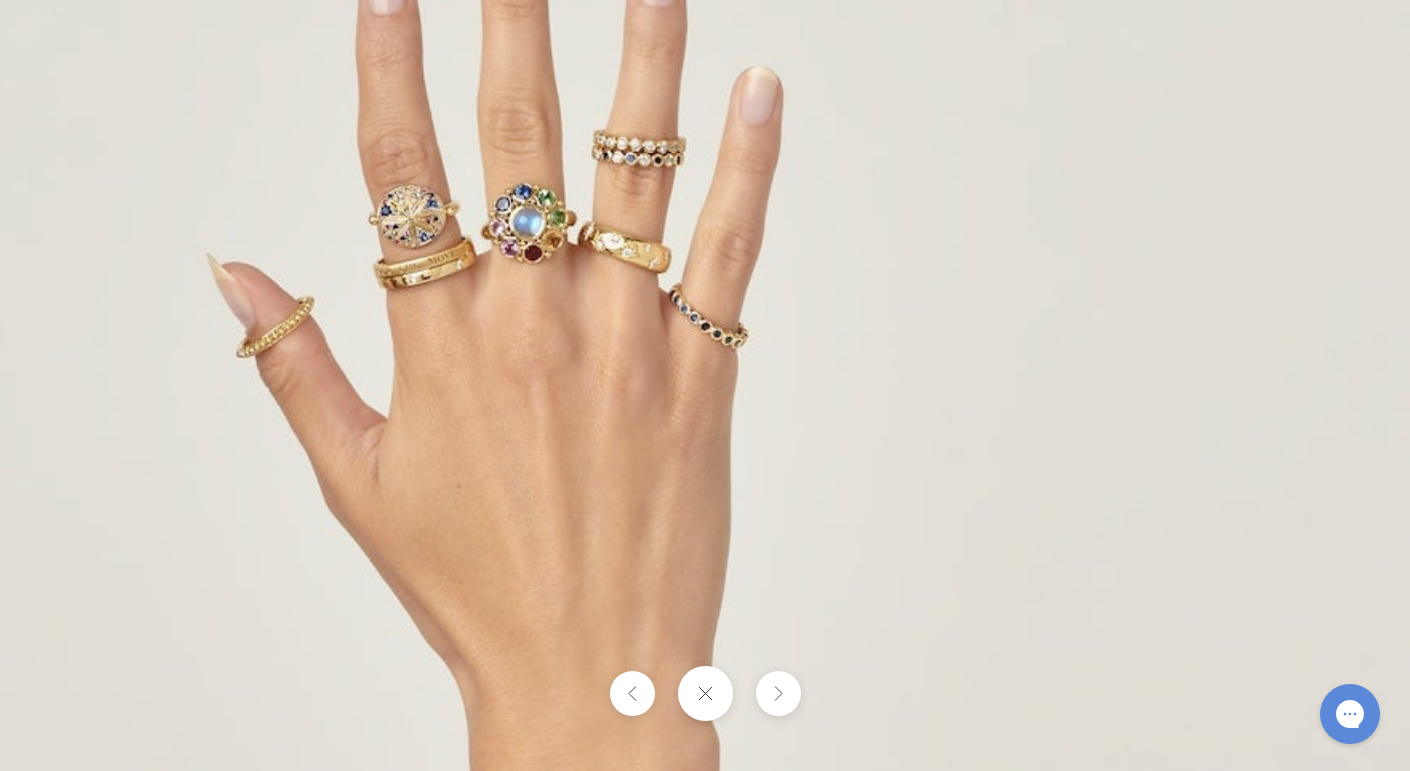 click at bounding box center [868, 914] 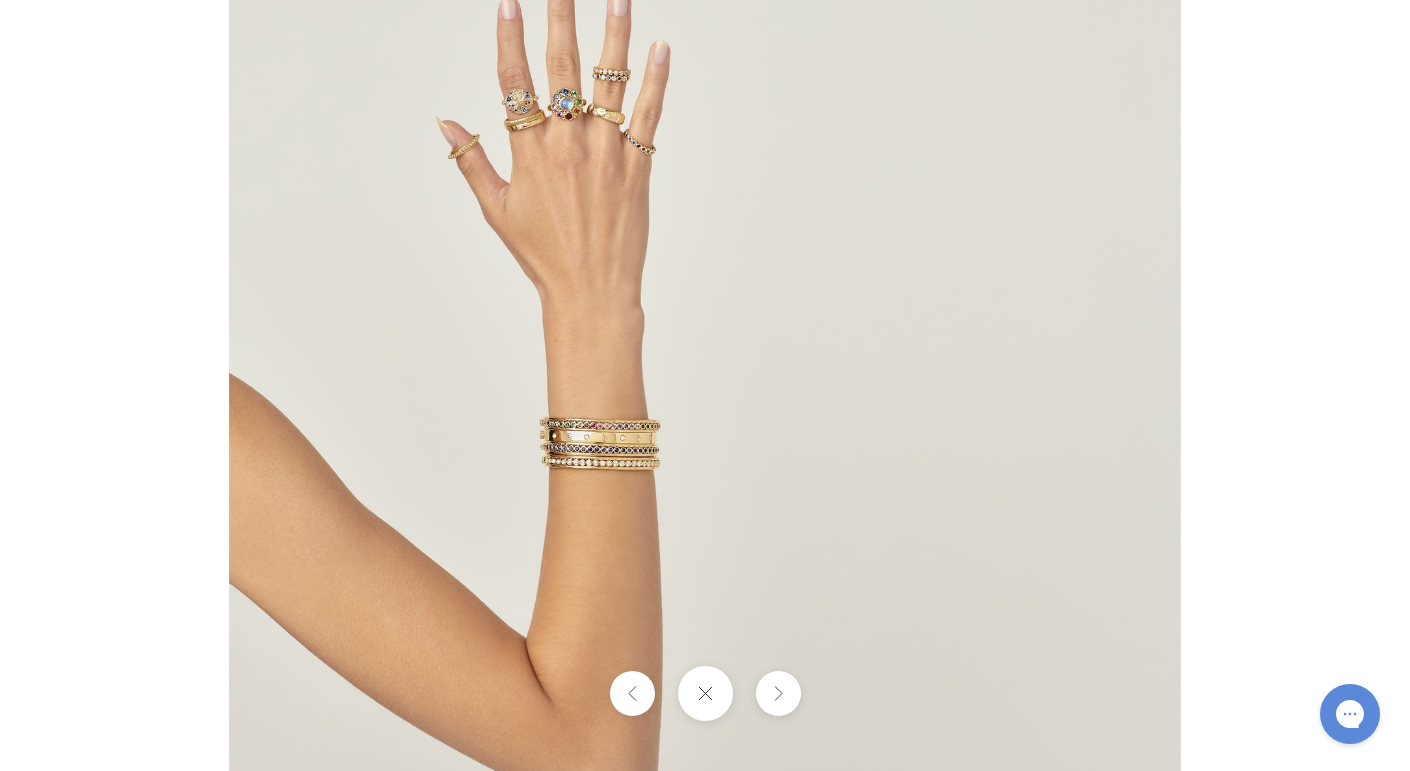 click at bounding box center [705, 385] 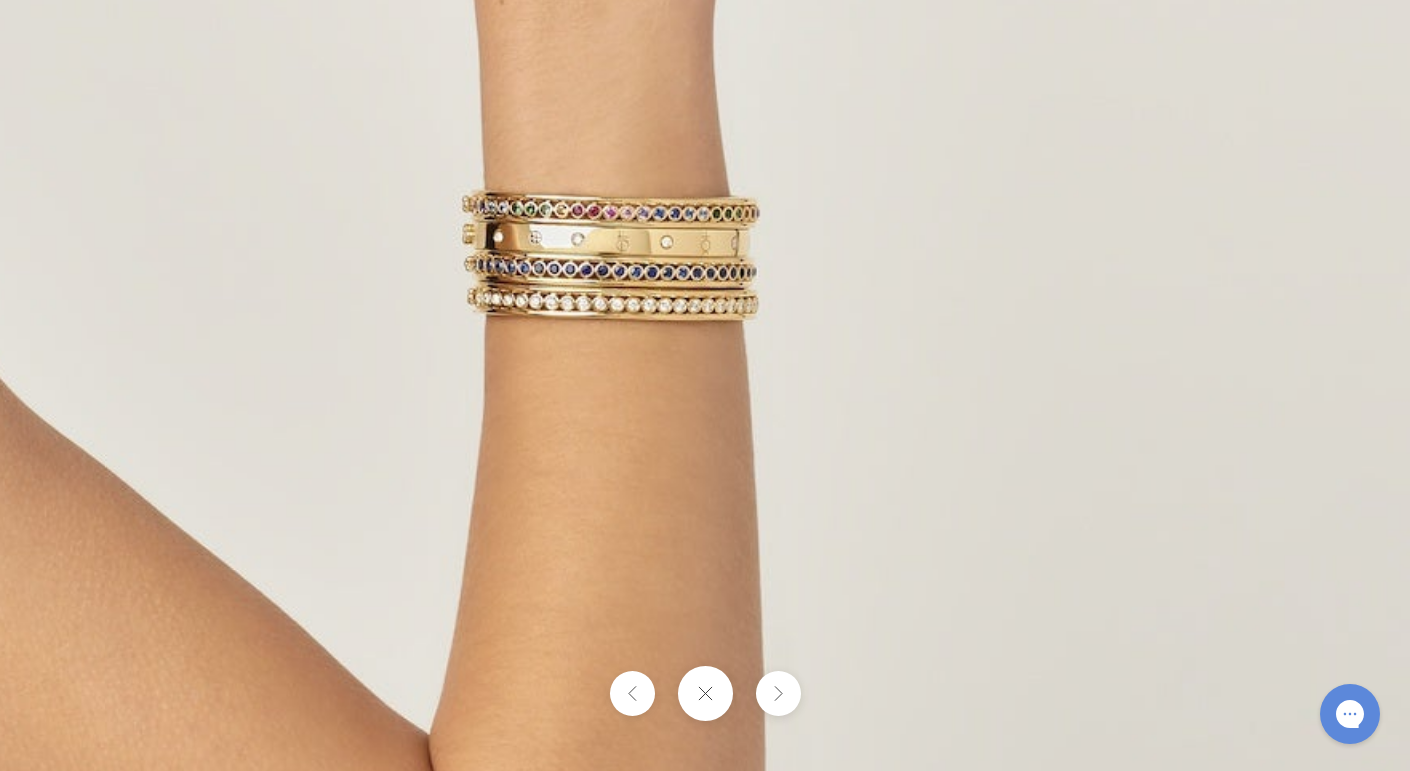 click at bounding box center (868, 112) 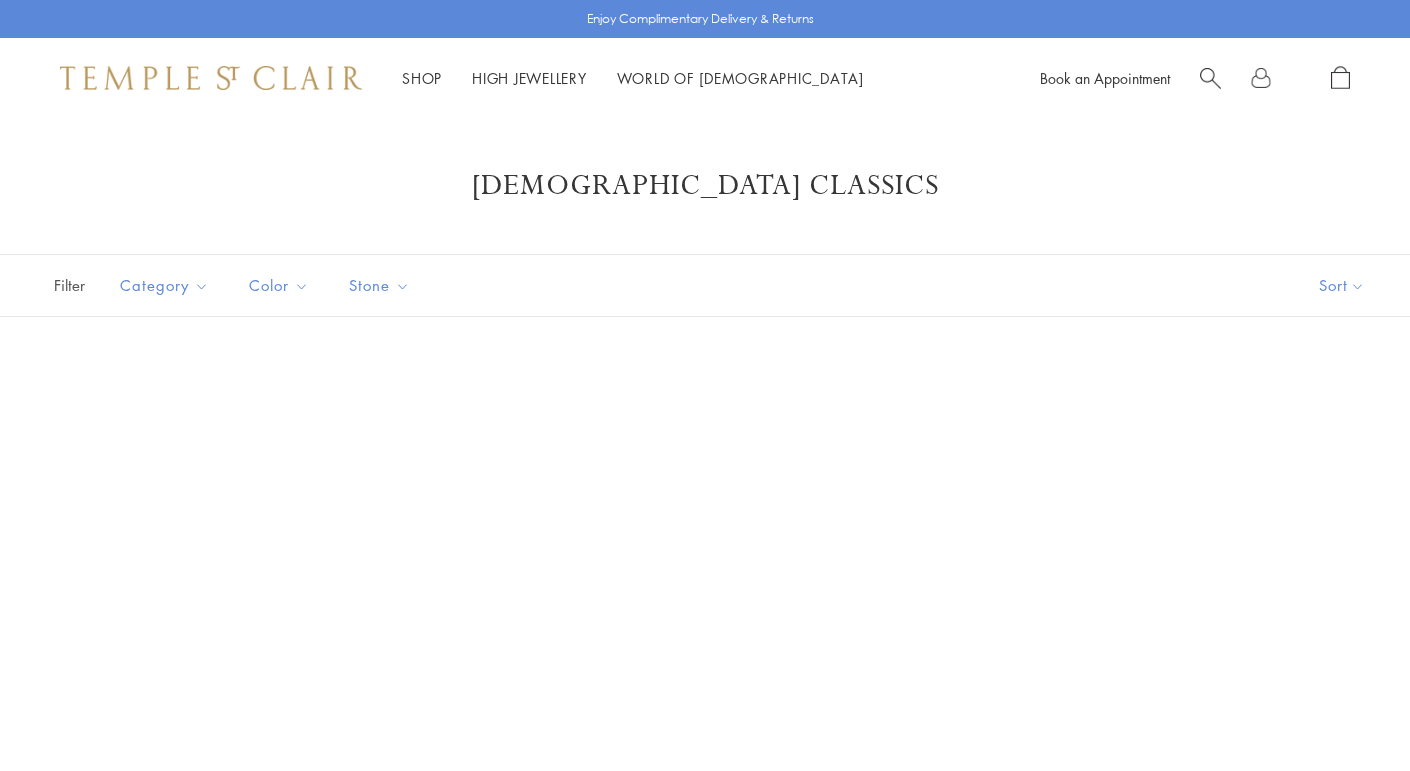 scroll, scrollTop: 0, scrollLeft: 0, axis: both 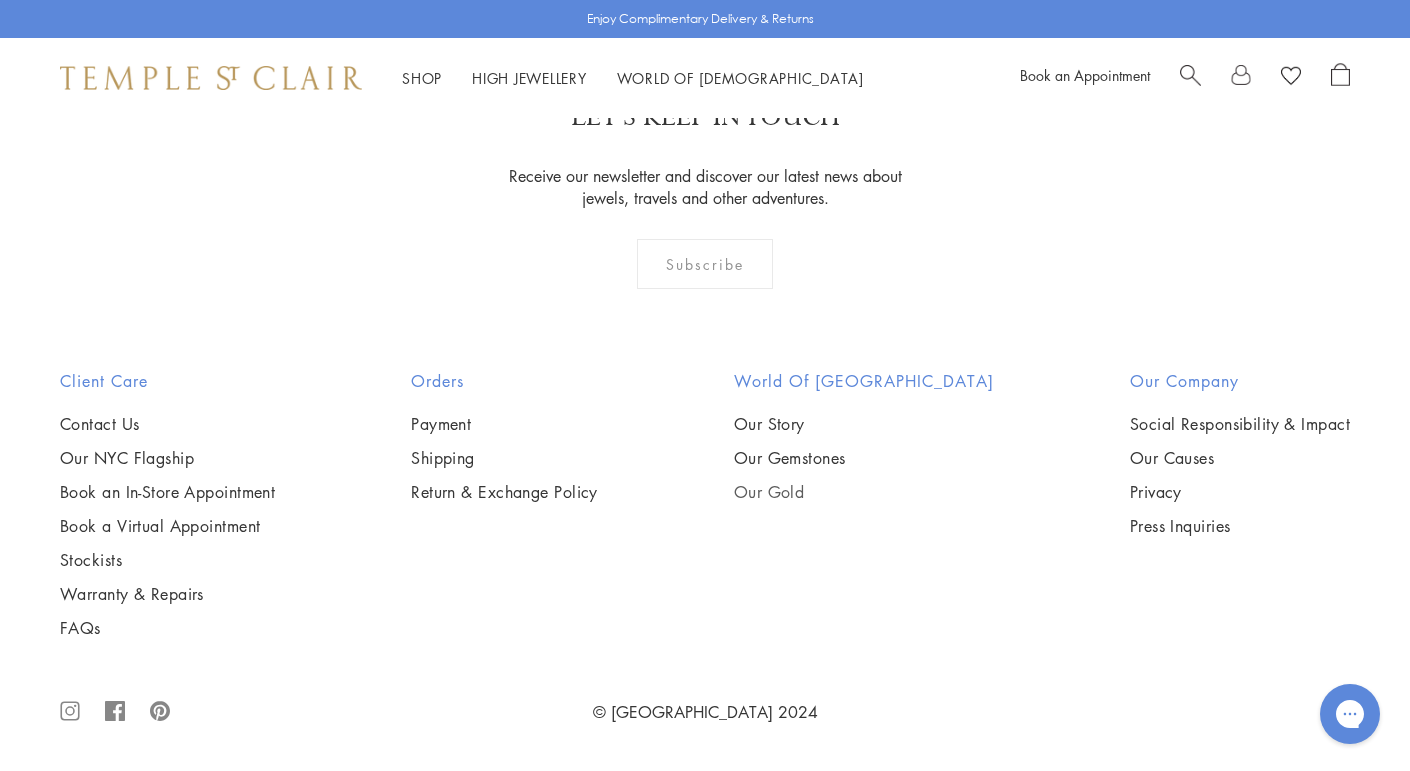 click on "Our Gold" at bounding box center (864, 492) 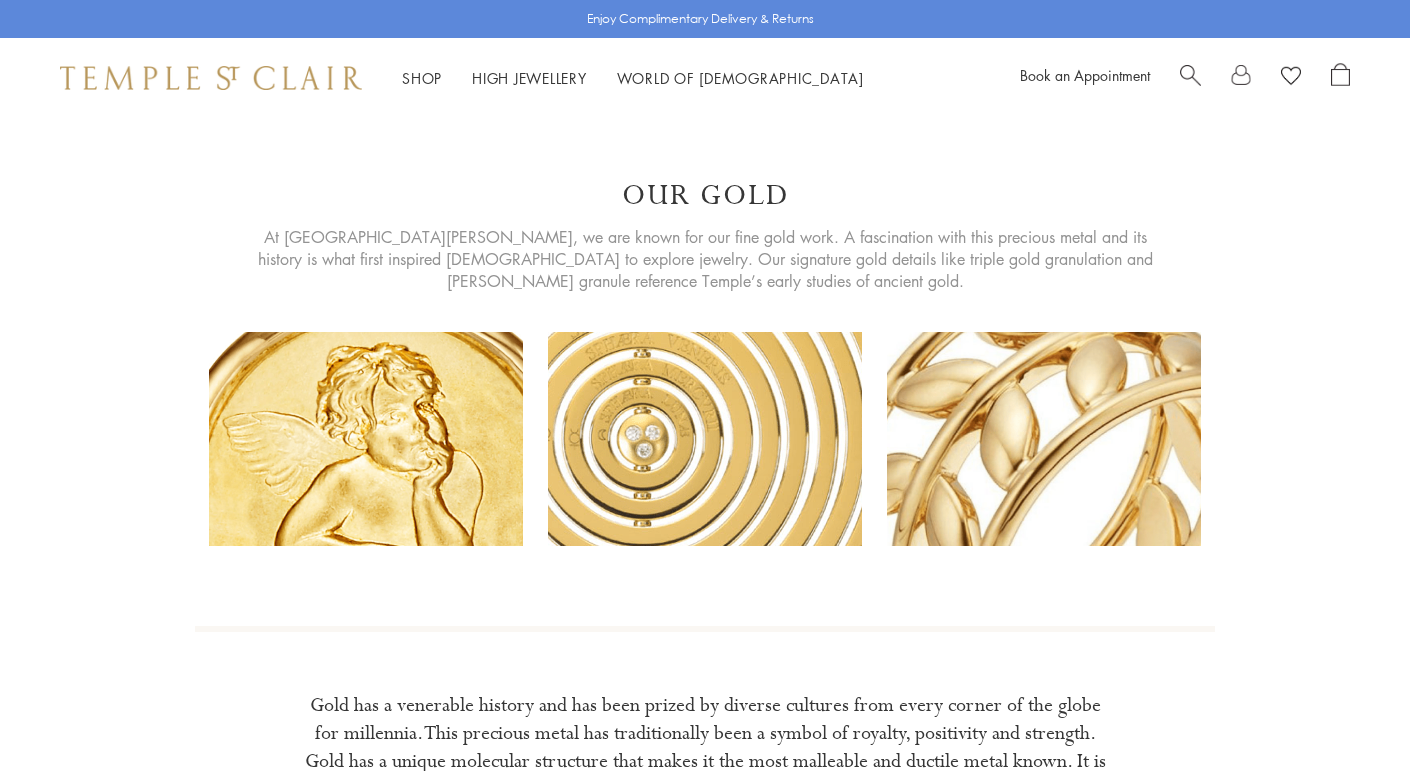 scroll, scrollTop: 0, scrollLeft: 0, axis: both 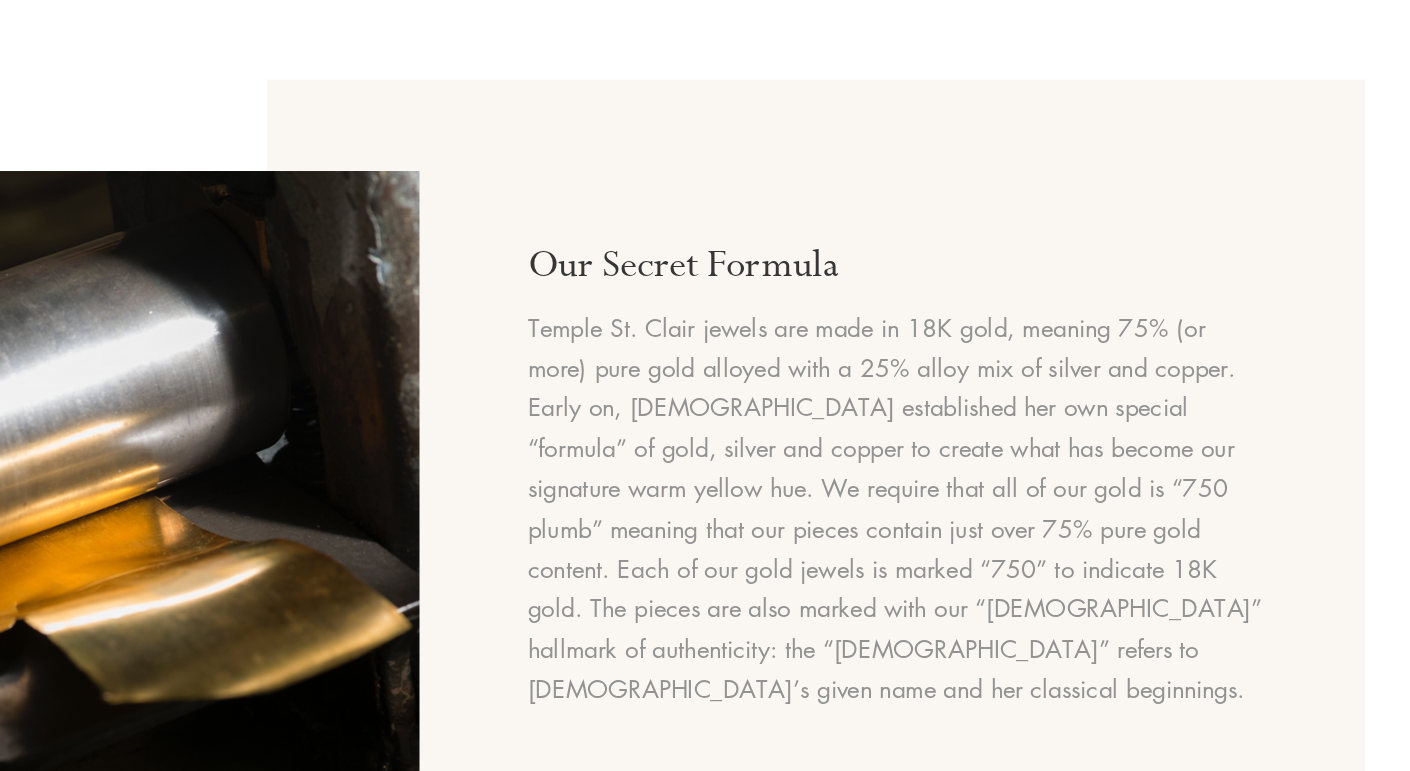 click on "Temple St. Clair jewels are made in 18K gold, meaning 75% (or more) pure gold alloyed with a 25% alloy mix of silver and copper. Early on, Temple established her own special “formula” of gold, silver and copper to create what has become our signature warm yellow hue. We require that all of our gold is “750 plumb” meaning that our pieces contain just over 75% pure gold content. Each of our gold jewels is marked “750” to indicate 18K gold. The pieces are also marked with our “temple” hallmark of authenticity: the “temple” refers to Temple’s given name and her classical beginnings." at bounding box center (908, 514) 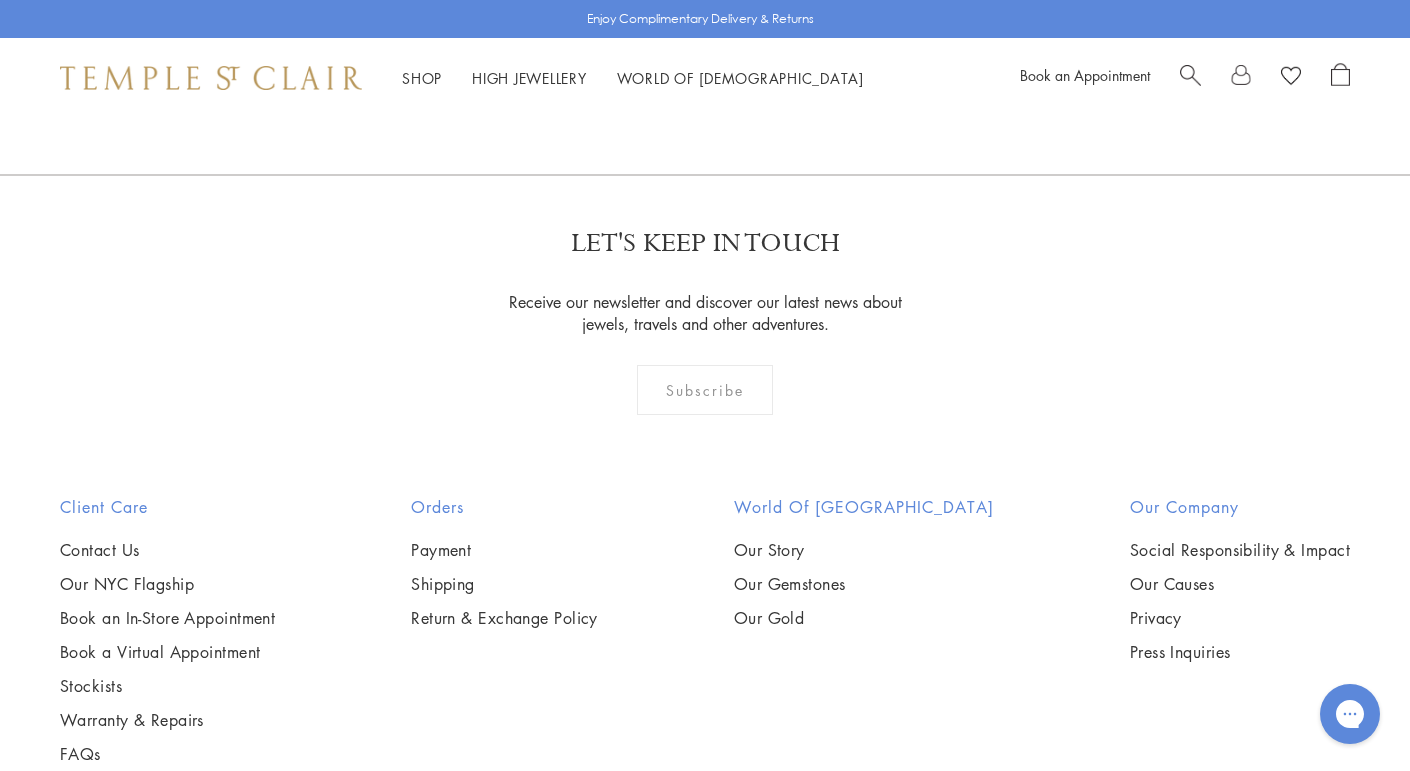 scroll, scrollTop: 2577, scrollLeft: 0, axis: vertical 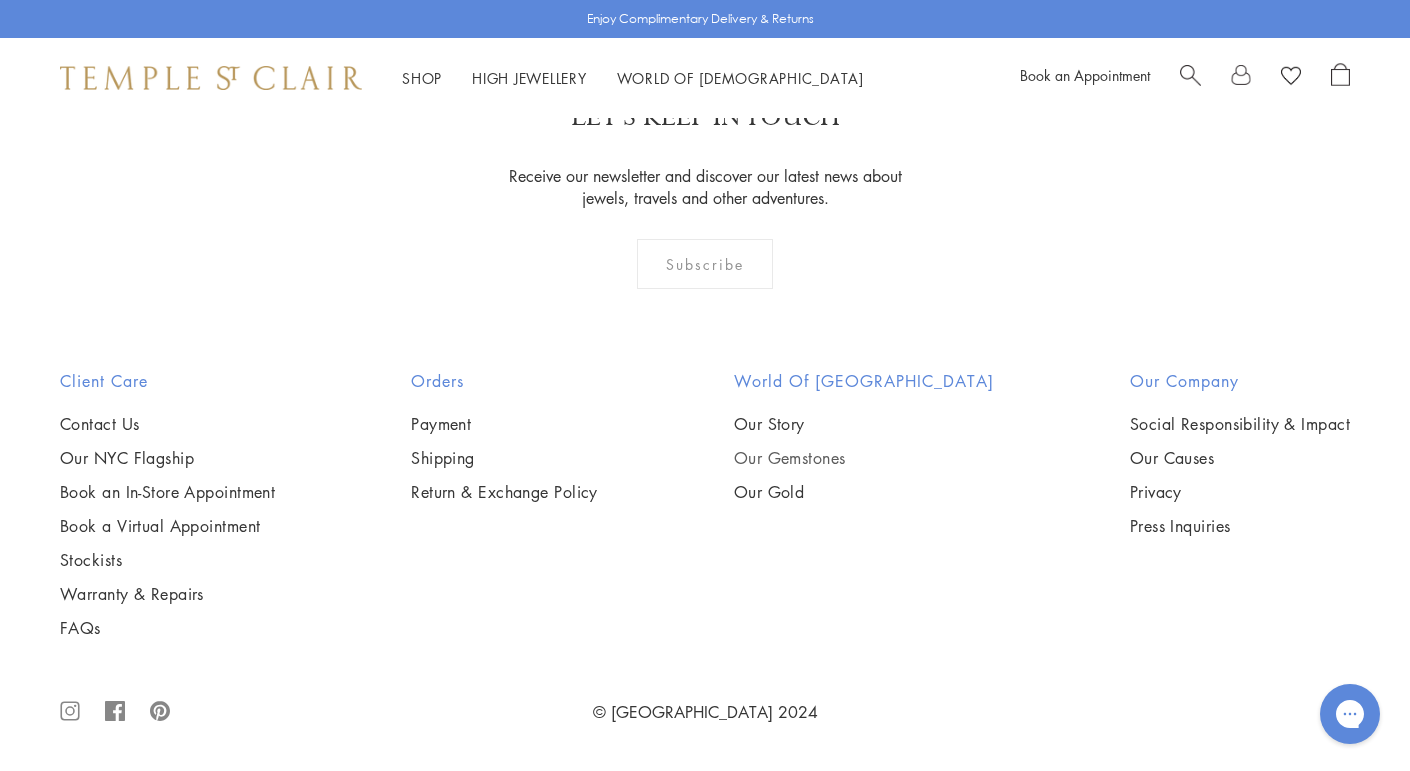 click on "Our Gemstones" at bounding box center (864, 458) 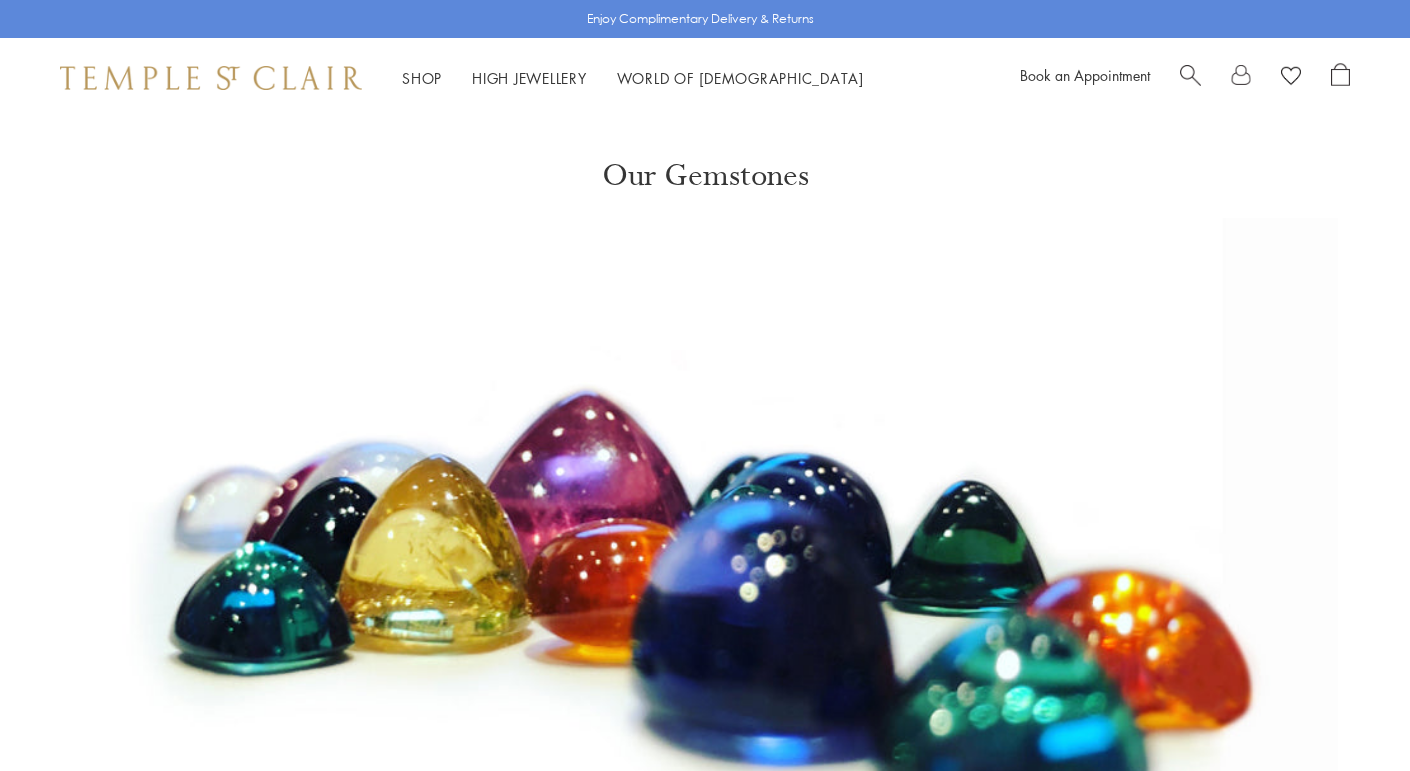 scroll, scrollTop: 0, scrollLeft: 0, axis: both 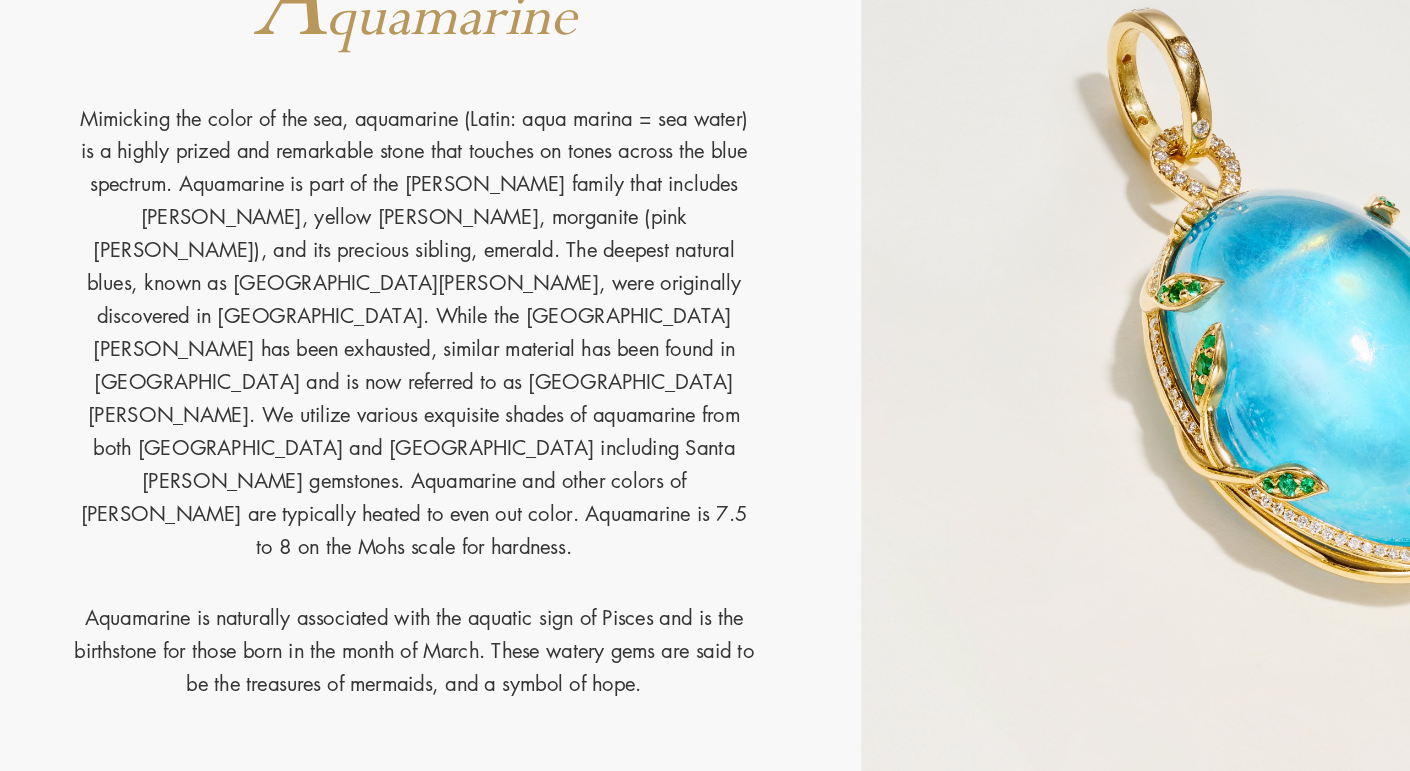 click on "Mimicking the color of the sea, aquamarine (Latin: aqua marina = sea water) is a highly prized and remarkable stone that touches on tones across the blue spectrum. Aquamarine is part of the [PERSON_NAME] family that includes [PERSON_NAME], yellow [PERSON_NAME], morganite (pink [PERSON_NAME]), and its precious sibling, emerald. The deepest natural blues, known as [GEOGRAPHIC_DATA][PERSON_NAME], were originally discovered in [GEOGRAPHIC_DATA]. While the [GEOGRAPHIC_DATA][PERSON_NAME] has been exhausted, similar material has been found in [GEOGRAPHIC_DATA] and is now referred to as [GEOGRAPHIC_DATA][PERSON_NAME]. We utilize various exquisite shades of aquamarine from both [GEOGRAPHIC_DATA] and [GEOGRAPHIC_DATA] including Santa [PERSON_NAME] gemstones. Aquamarine and other colors of [PERSON_NAME] are typically heated to even out color. Aquamarine is 7.5 to 8 on the Mohs scale for hardness." at bounding box center [353, 404] 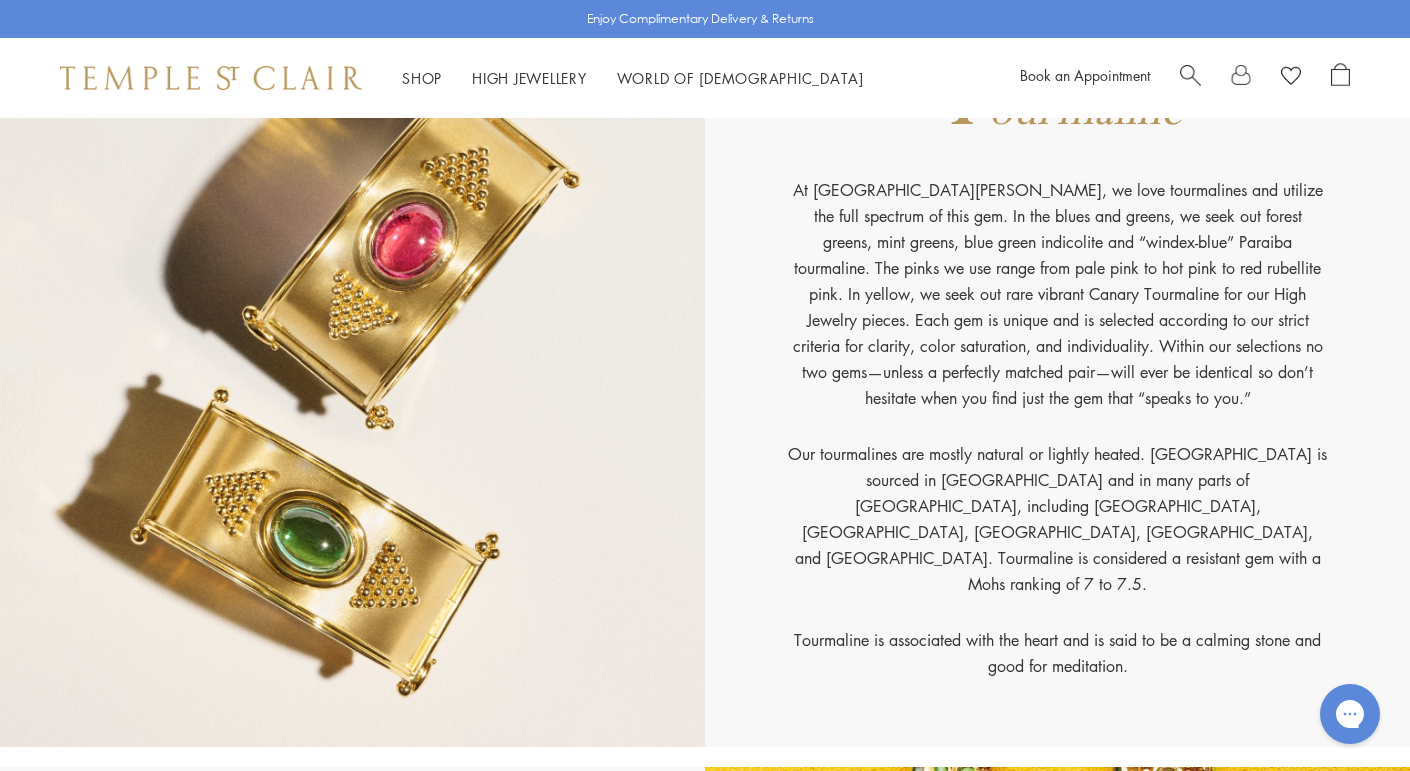 scroll, scrollTop: 20746, scrollLeft: 0, axis: vertical 